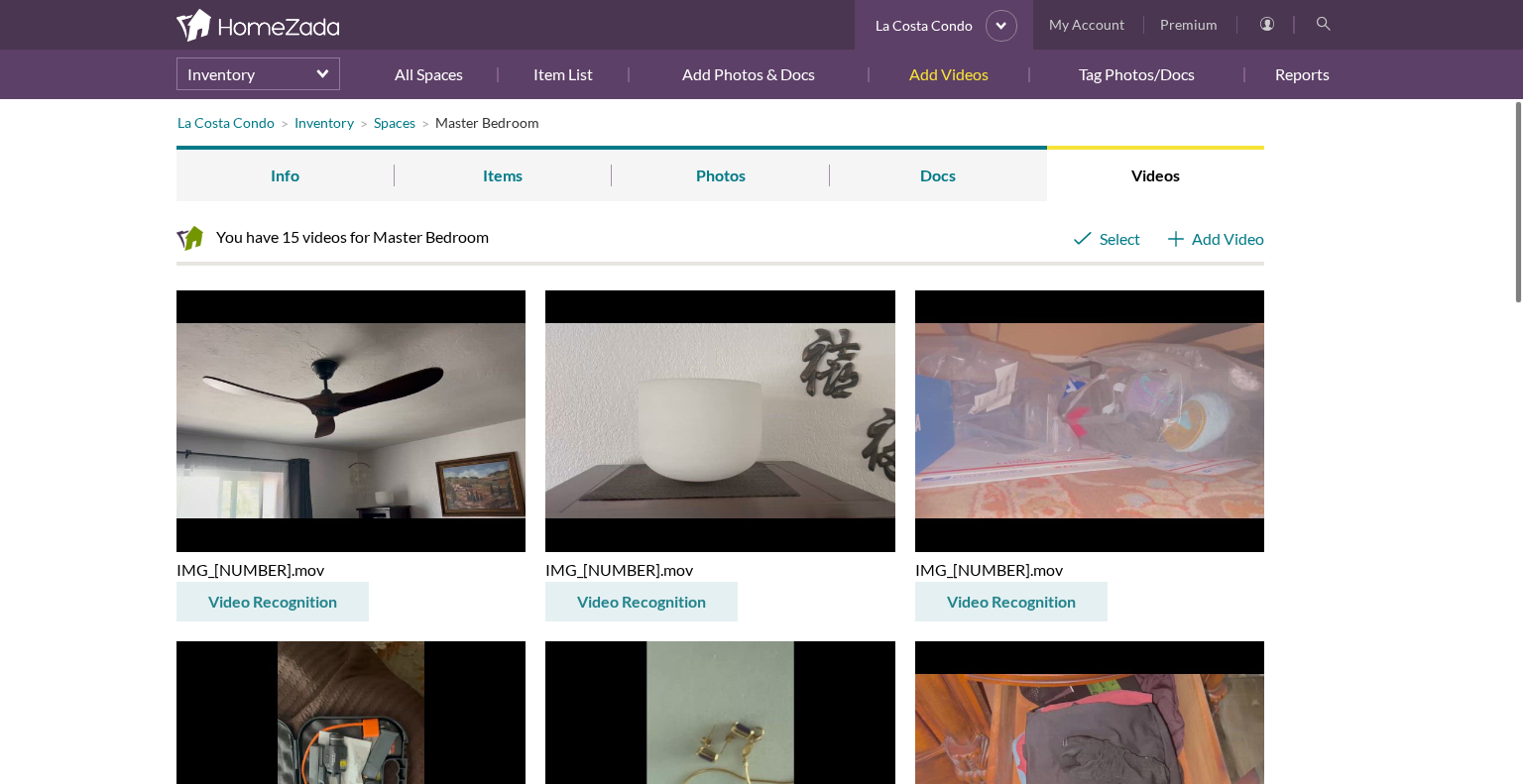scroll, scrollTop: 0, scrollLeft: 0, axis: both 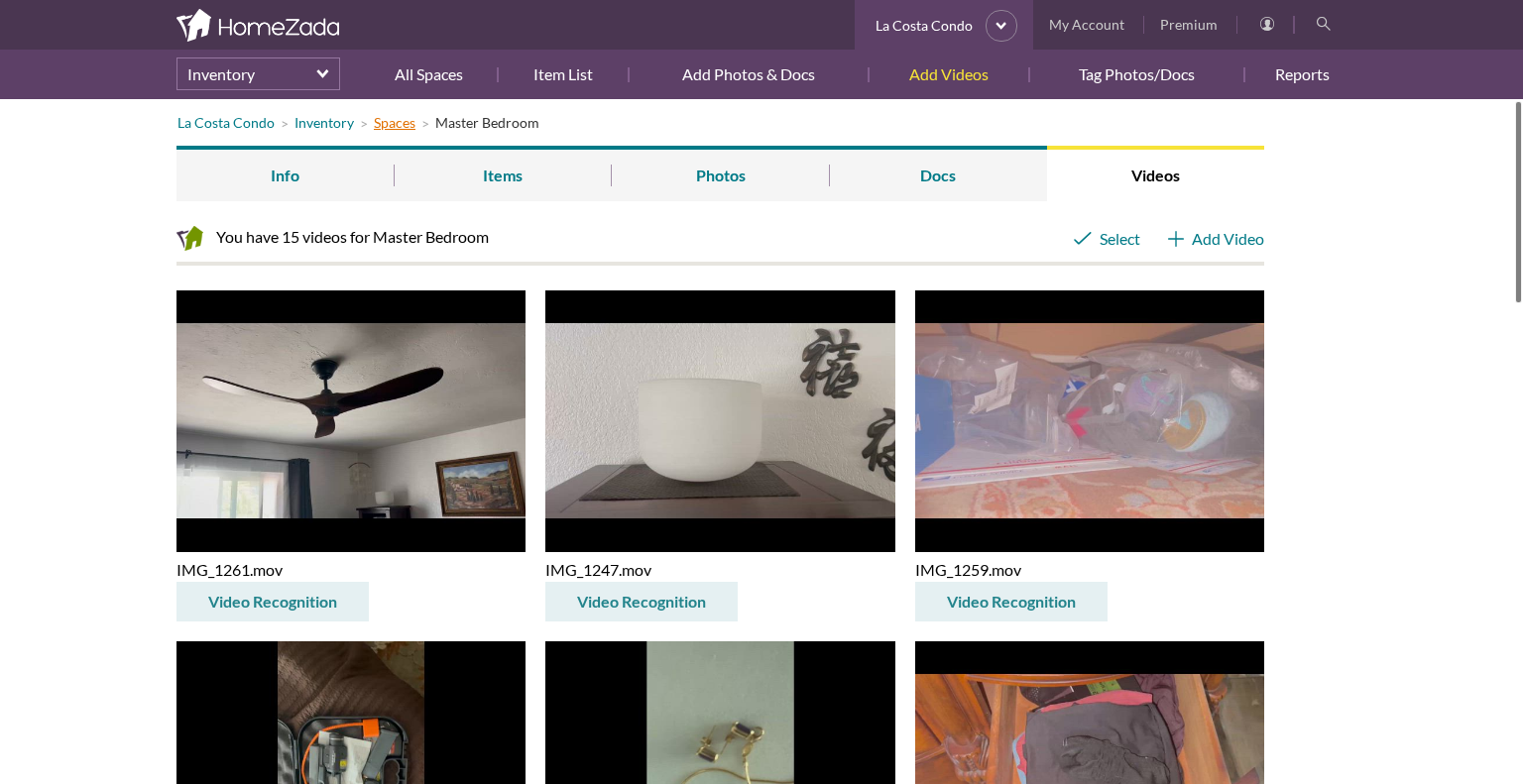 click on "Spaces" at bounding box center [395, 122] 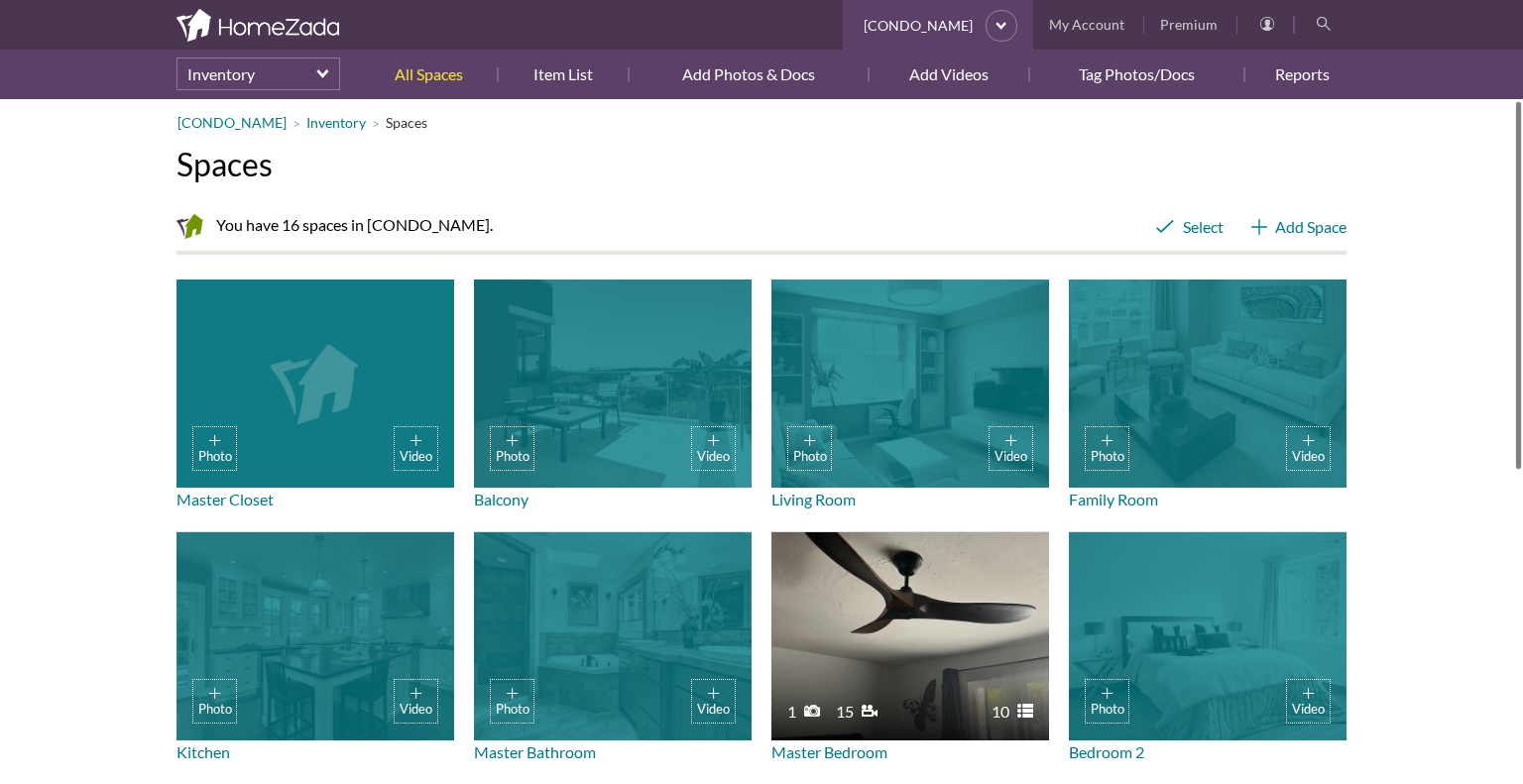 scroll, scrollTop: 0, scrollLeft: 0, axis: both 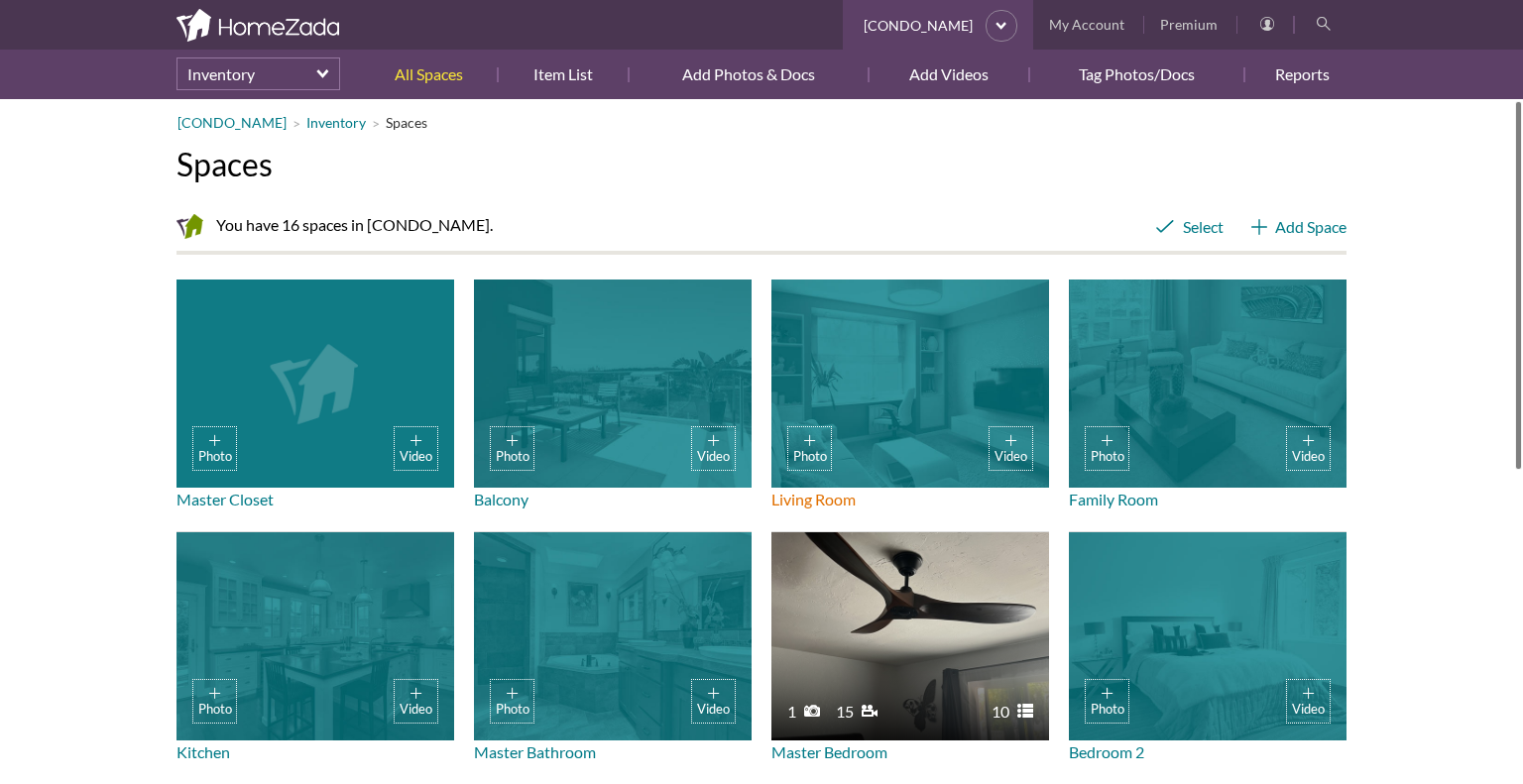 click on "Photo Video" at bounding box center (910, 384) 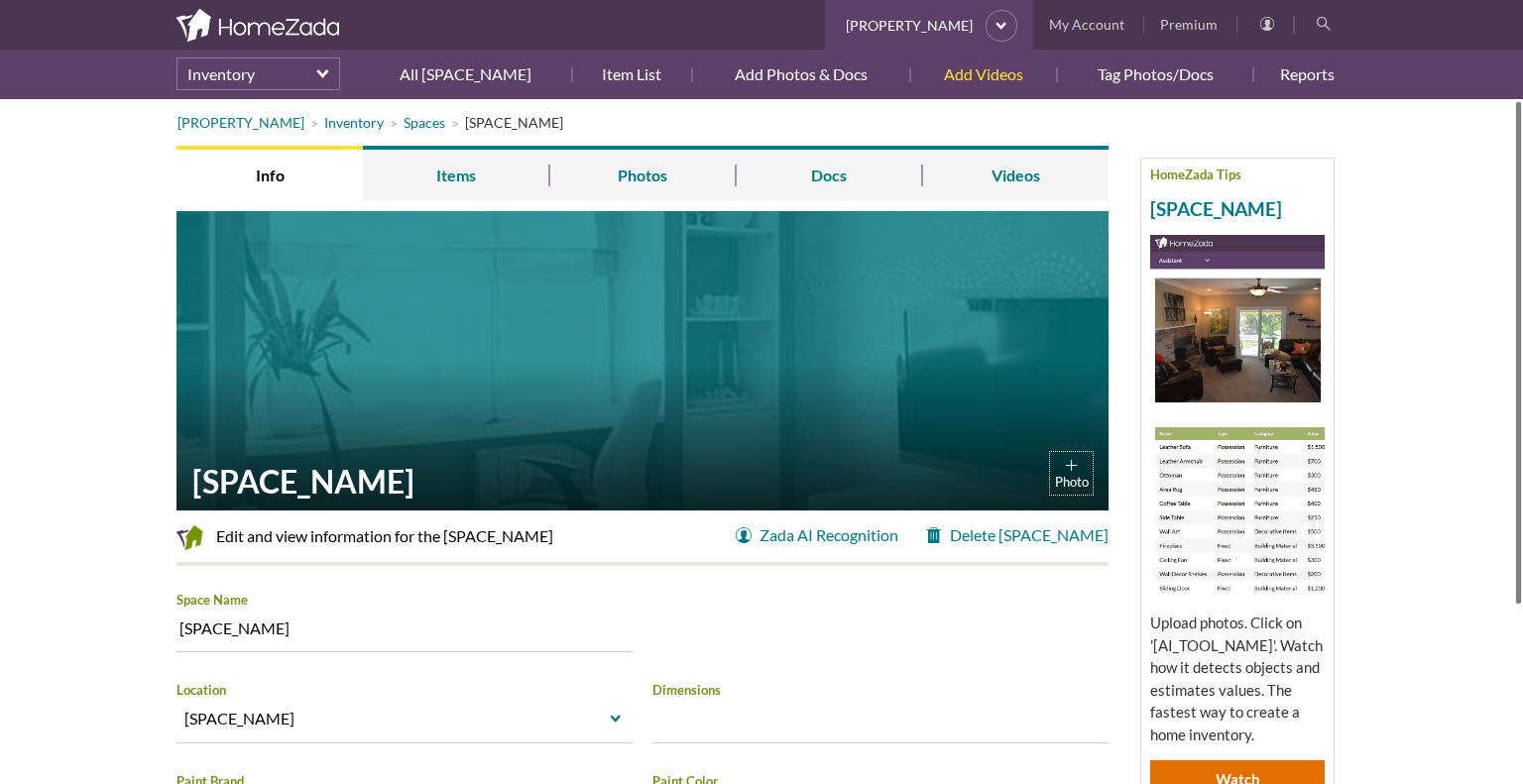 scroll, scrollTop: 0, scrollLeft: 0, axis: both 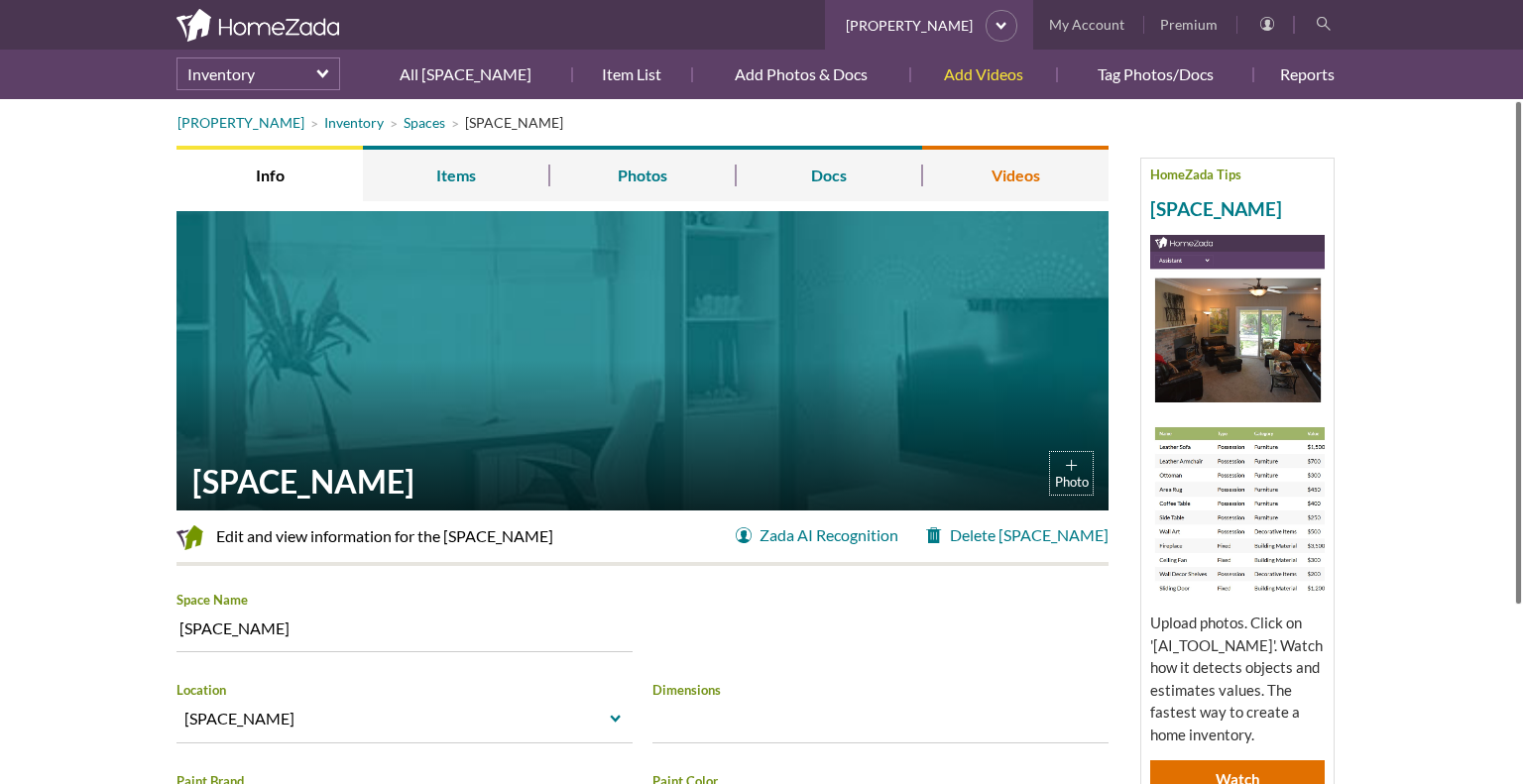 click on "Videos" at bounding box center [1015, 173] 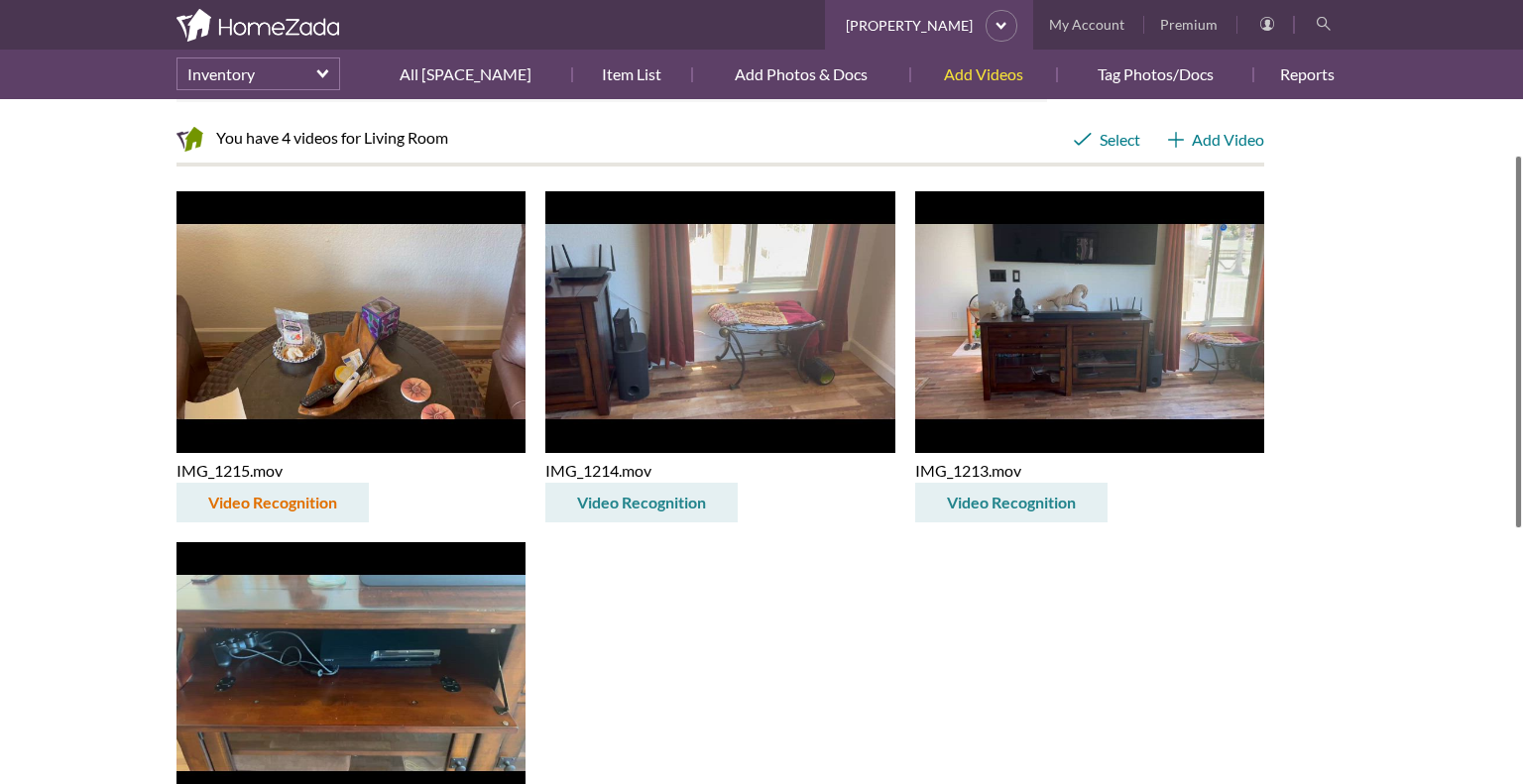 click on "Video Recognition" at bounding box center [273, 503] 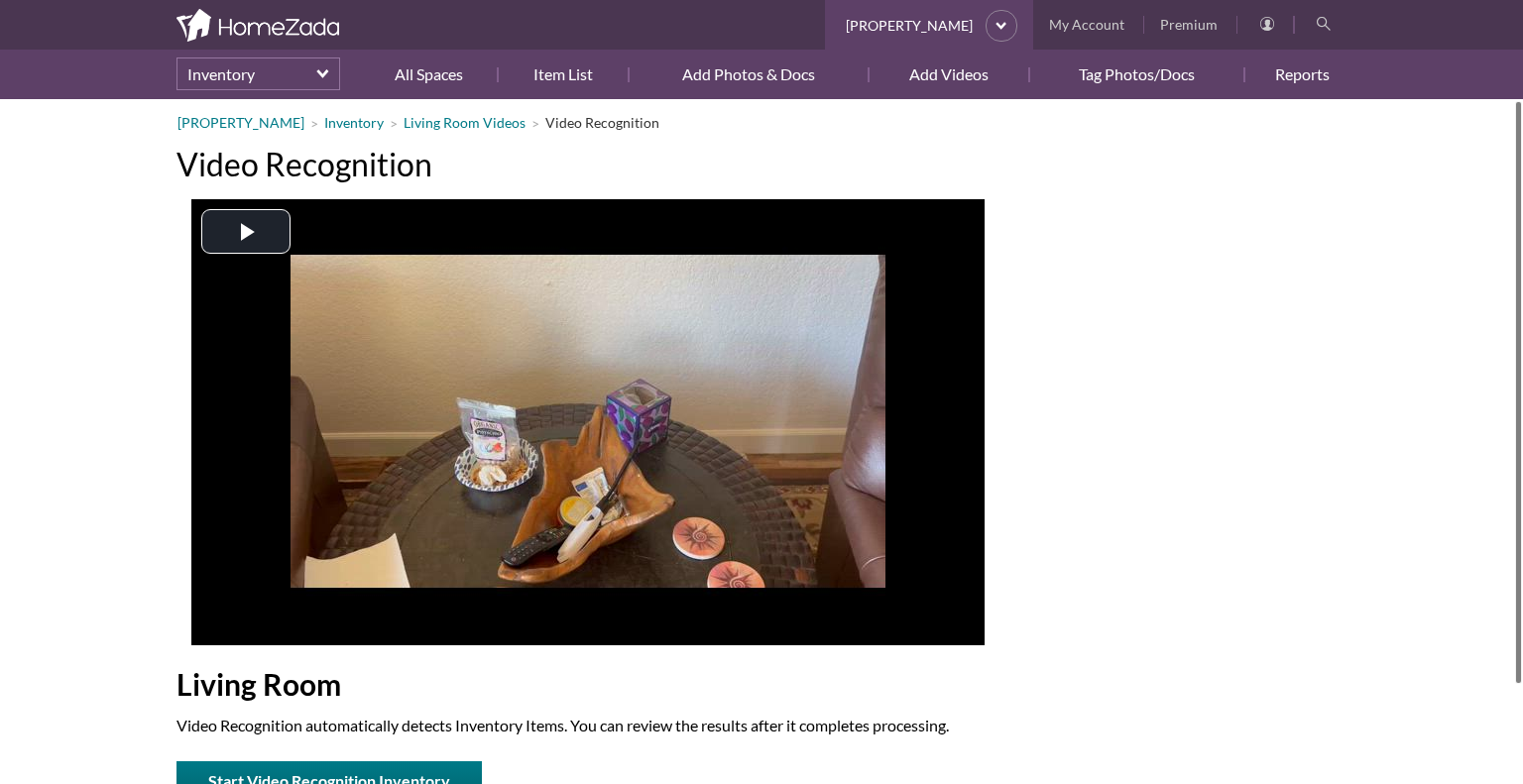 scroll, scrollTop: 0, scrollLeft: 0, axis: both 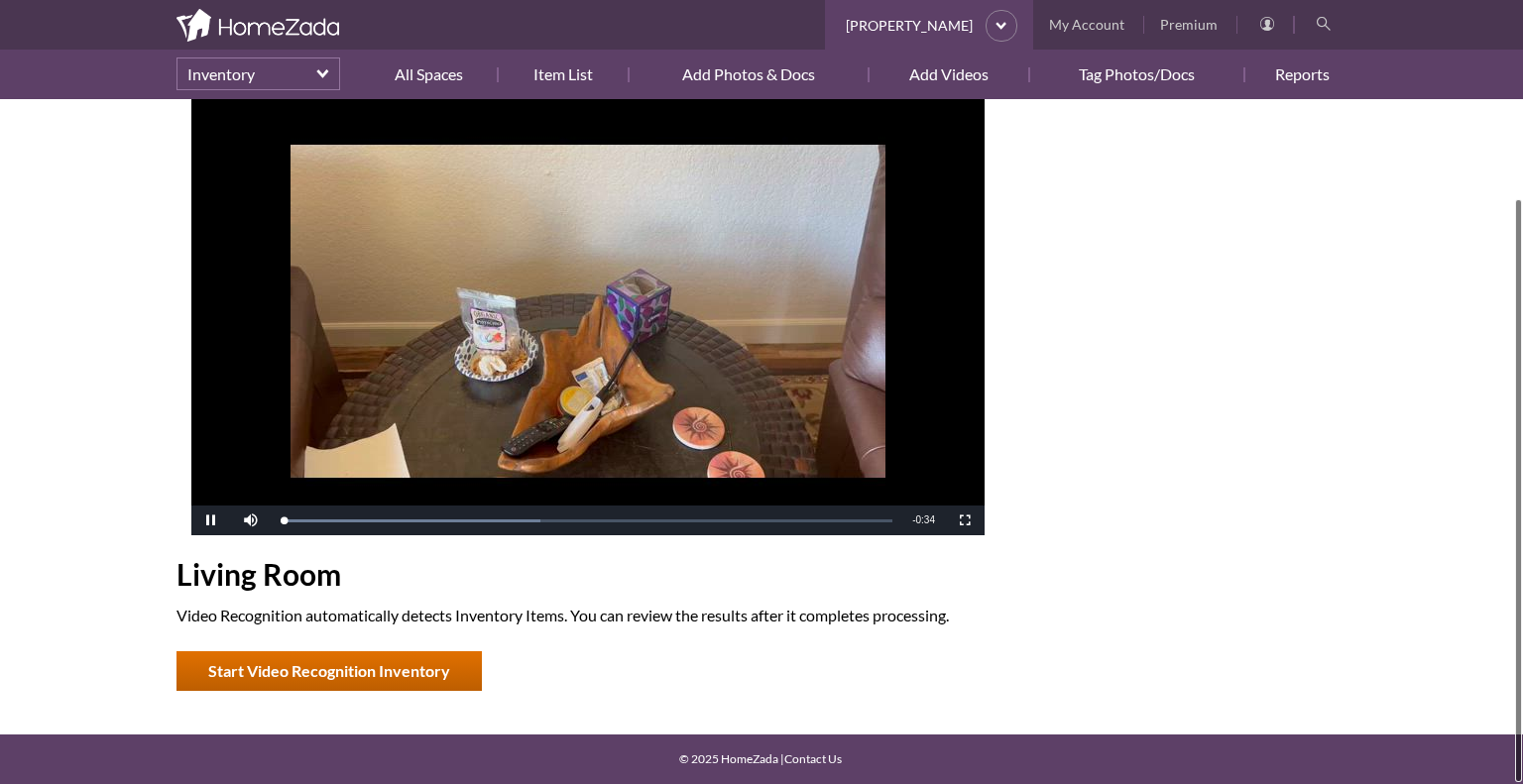 click on "Start Video Recognition Inventory" at bounding box center (329, 671) 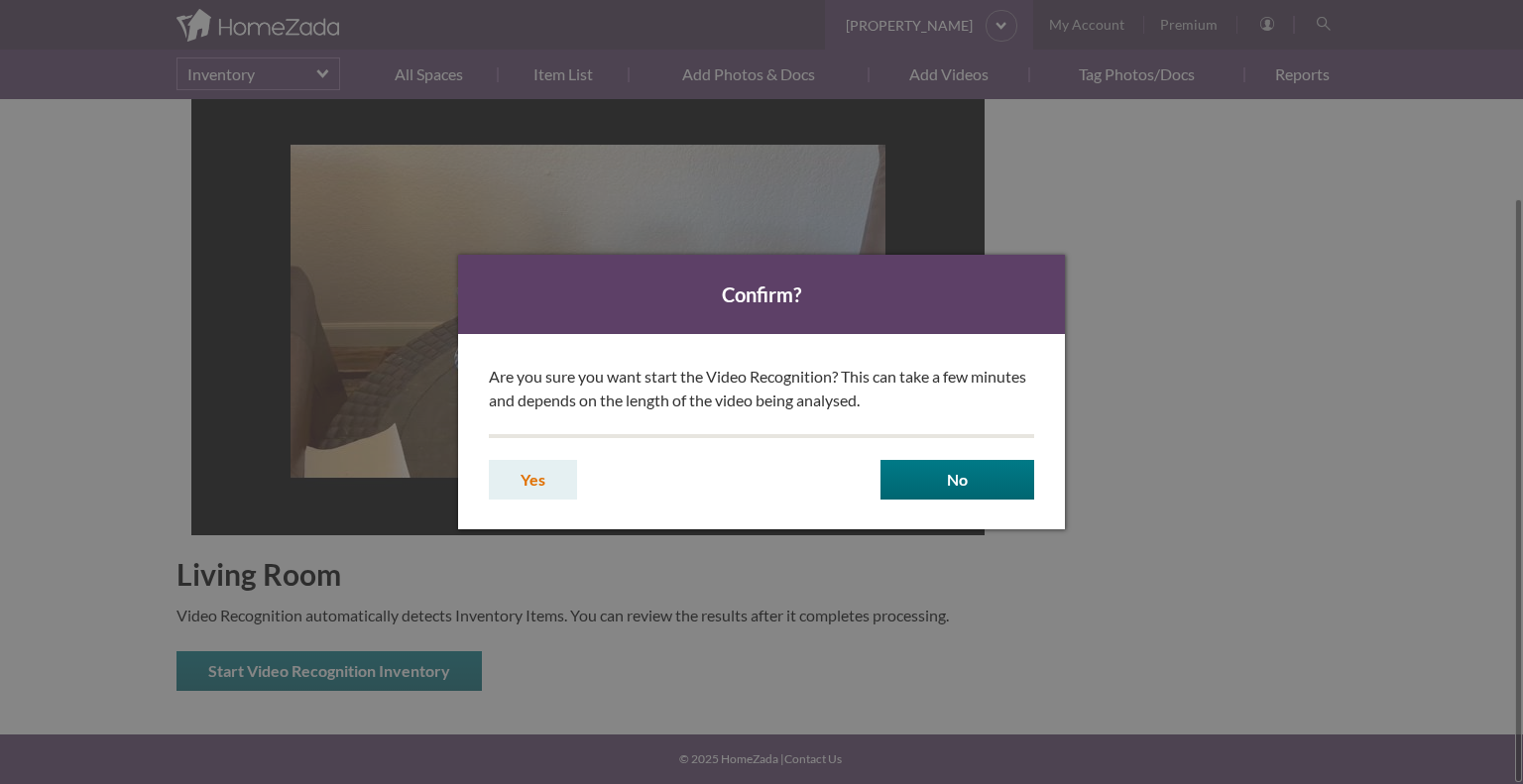 click on "Yes" at bounding box center (532, 480) 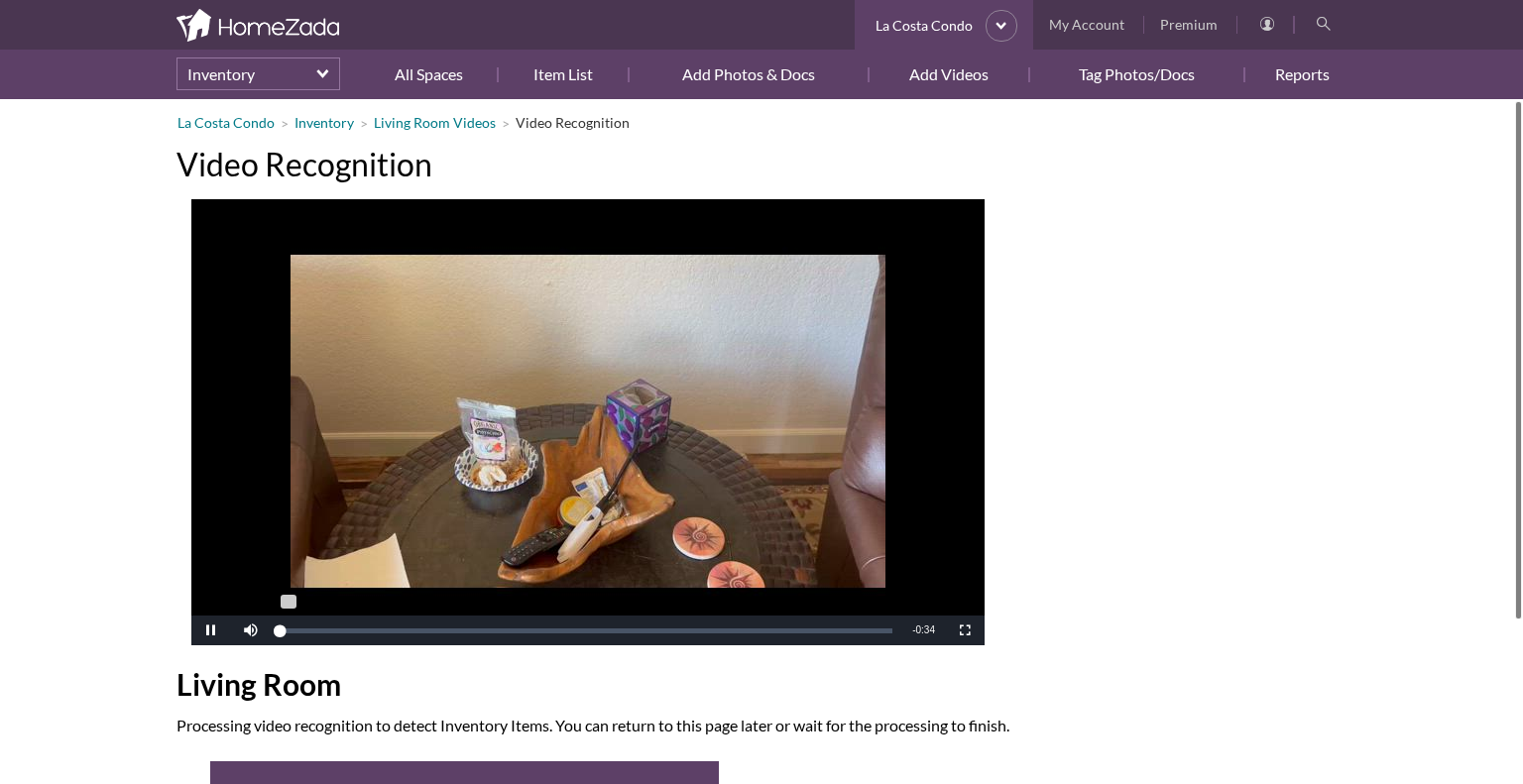 scroll, scrollTop: 0, scrollLeft: 0, axis: both 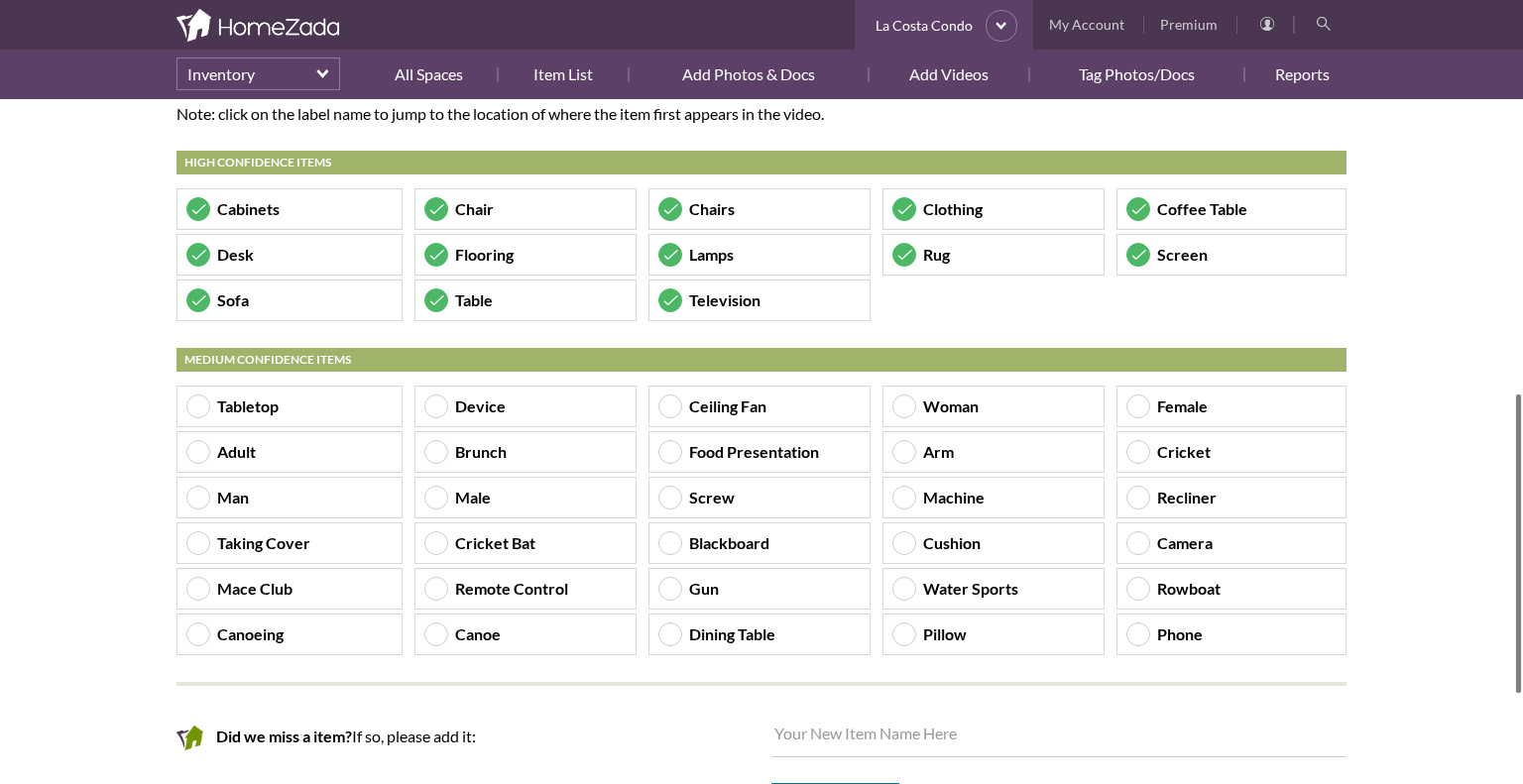 click on "Remote Control" at bounding box center [290, 209] 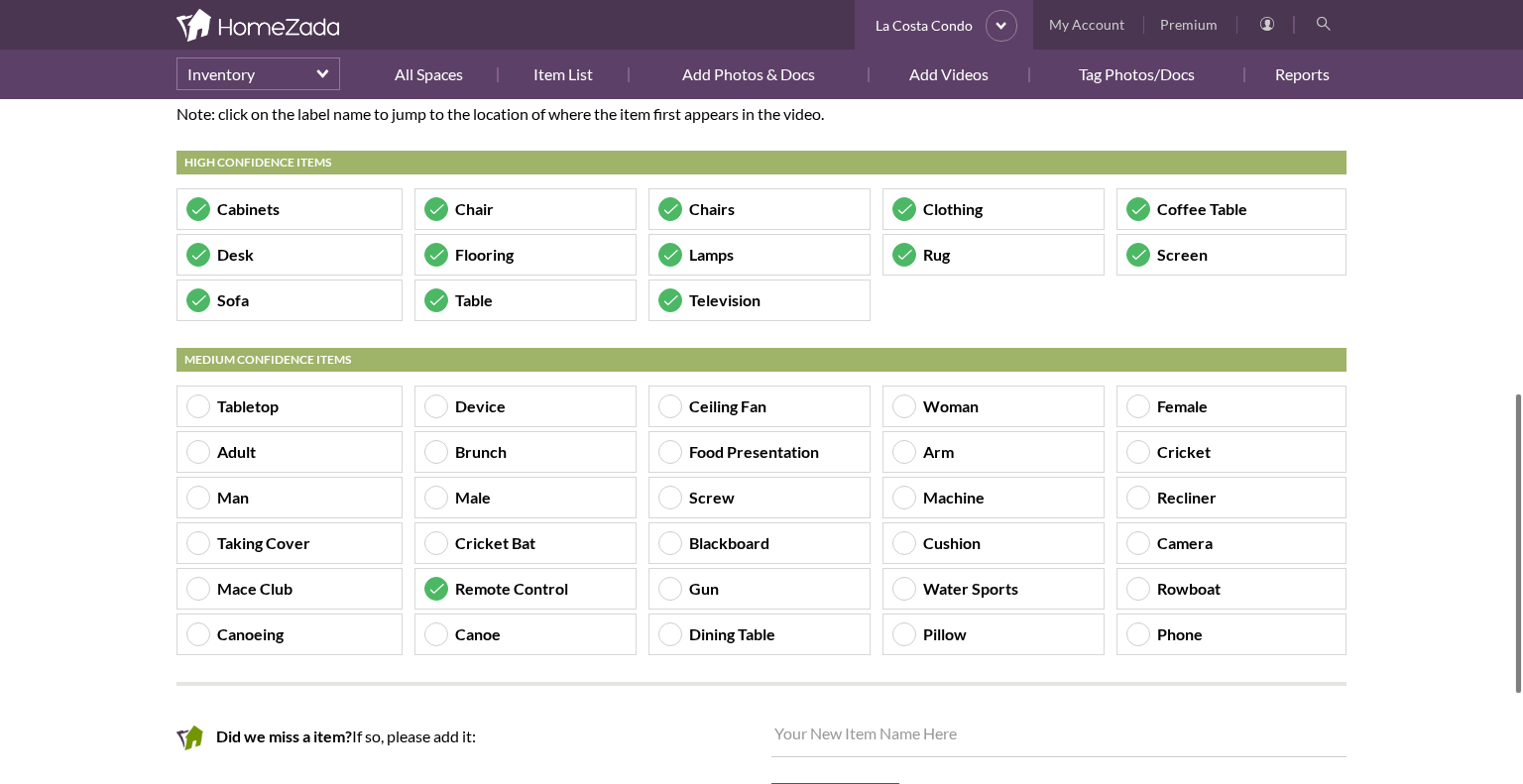 click on "Ceiling Fan" at bounding box center [290, 209] 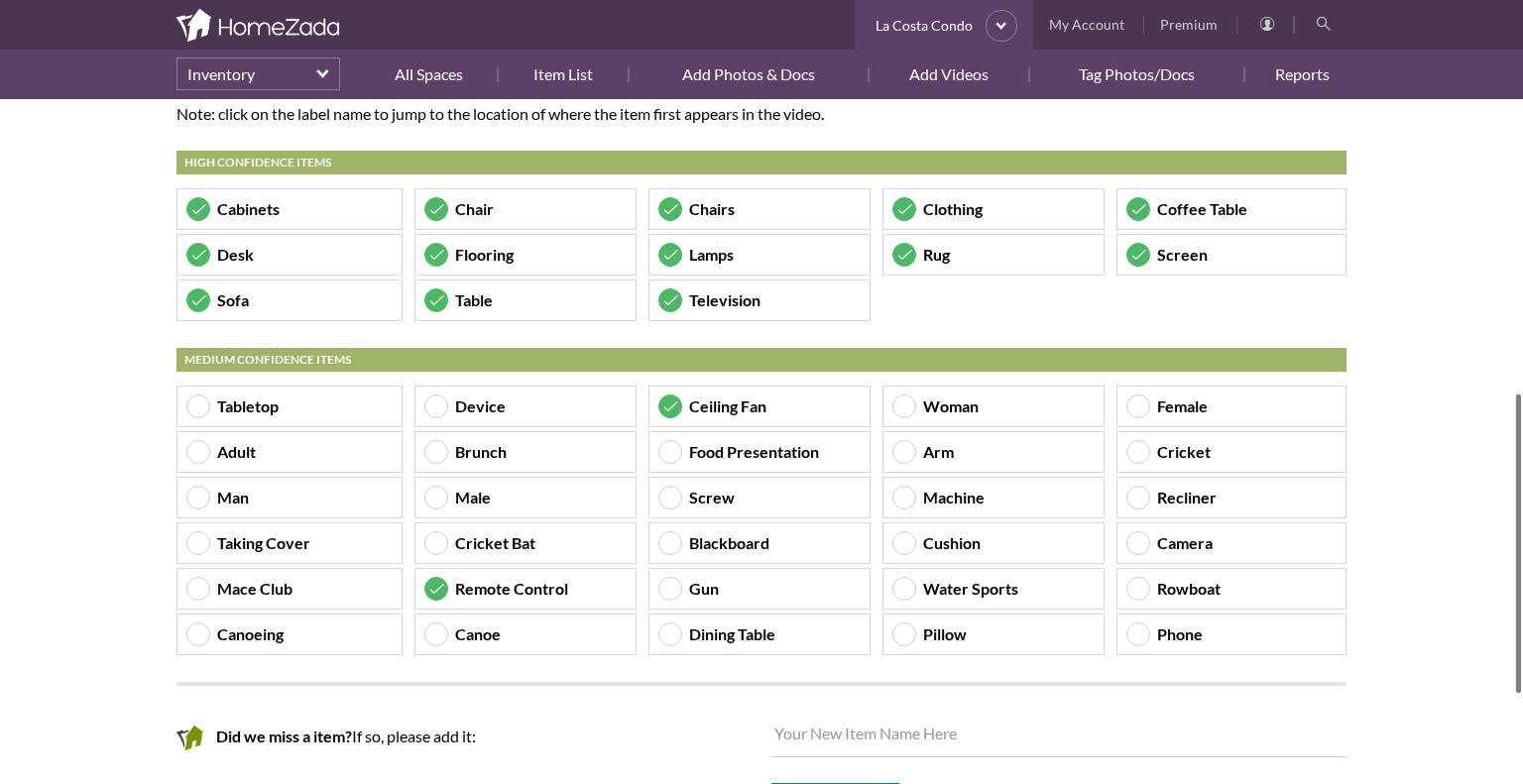 click on "Pillow" at bounding box center (290, 209) 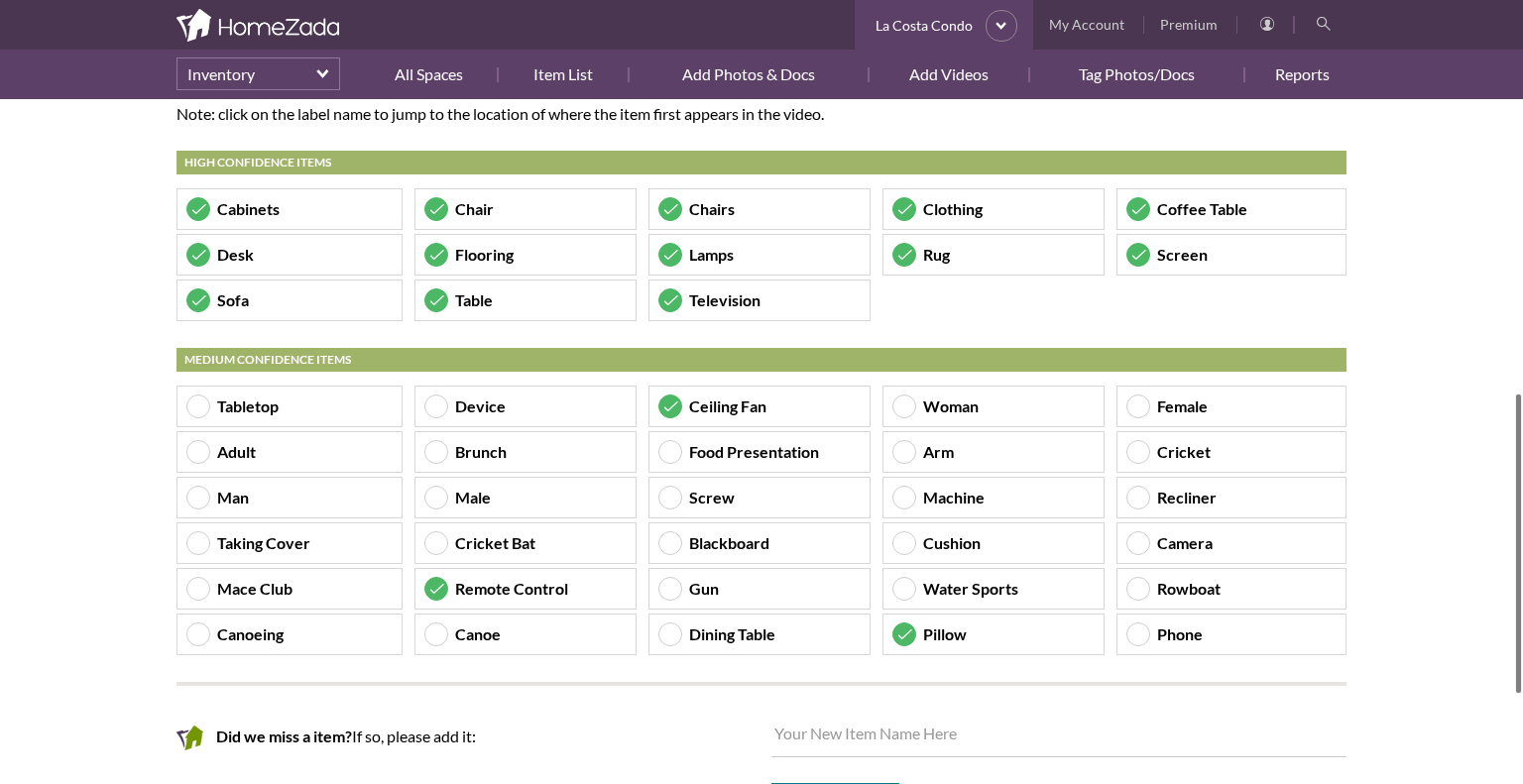 click on "Recliner" at bounding box center [290, 209] 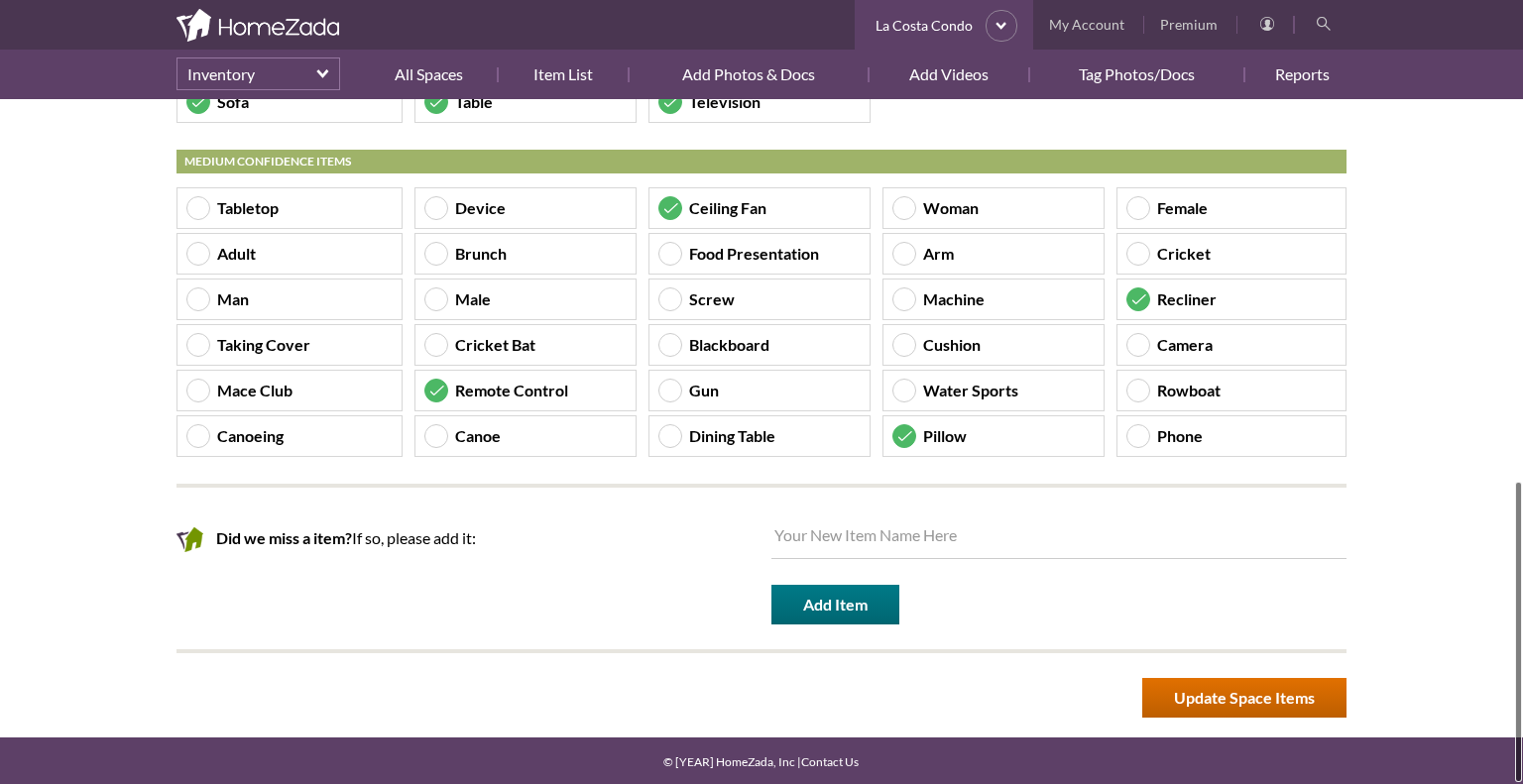click on "Update Space Items" at bounding box center (1244, 698) 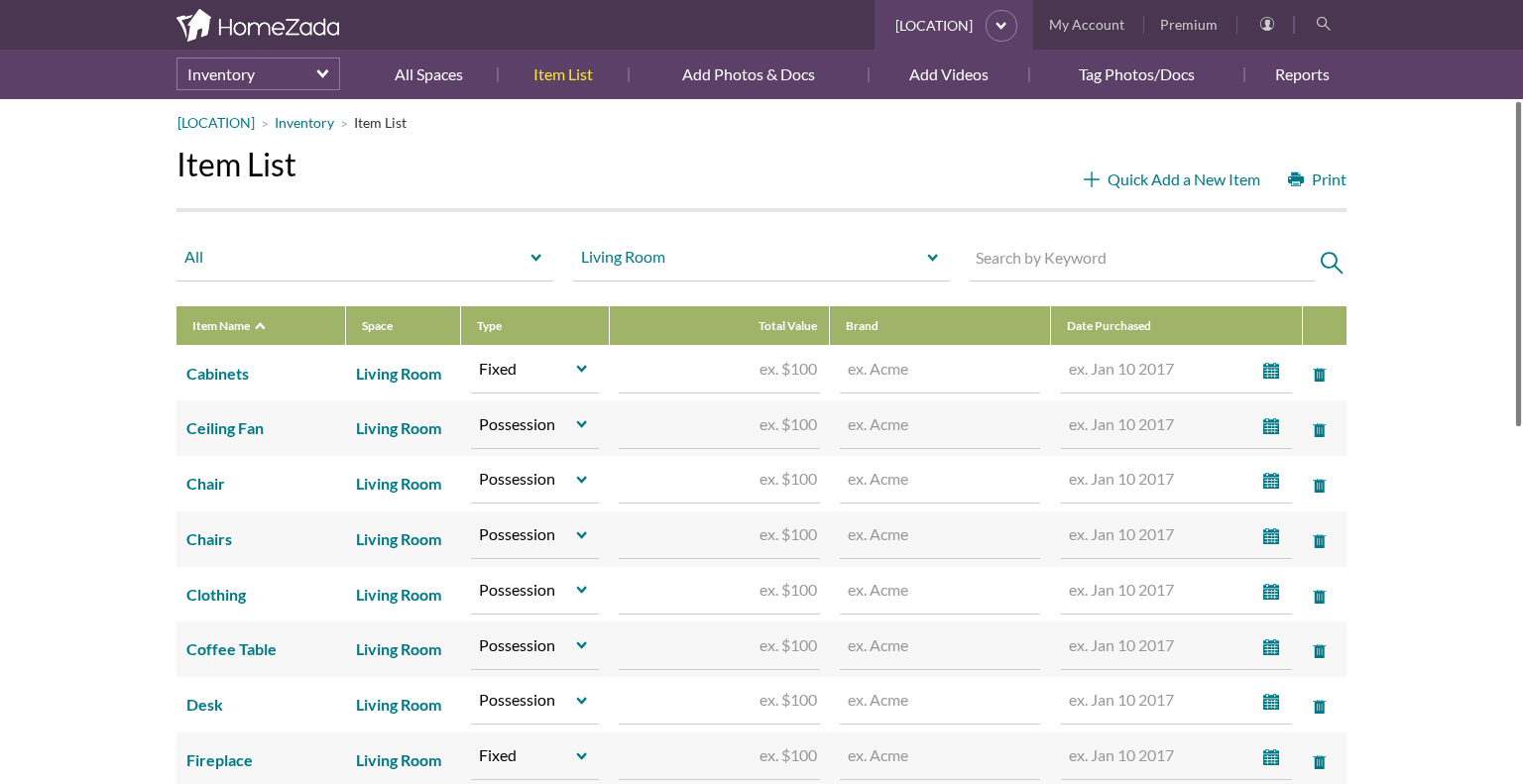 scroll, scrollTop: 0, scrollLeft: 0, axis: both 